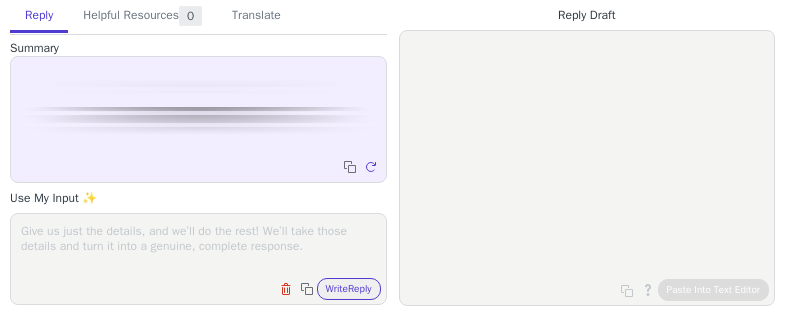 scroll, scrollTop: 0, scrollLeft: 0, axis: both 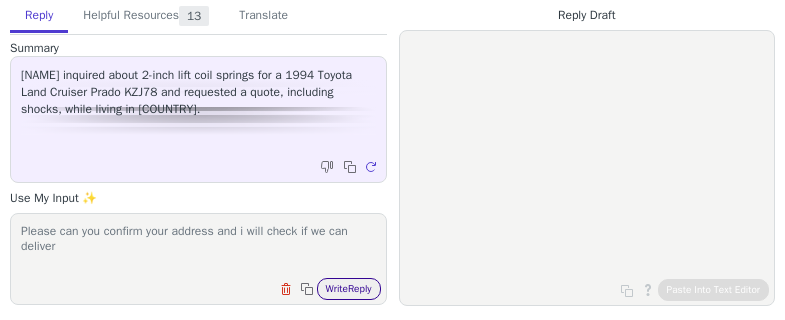type on "Please can you confirm your address and i will check if we can deliver" 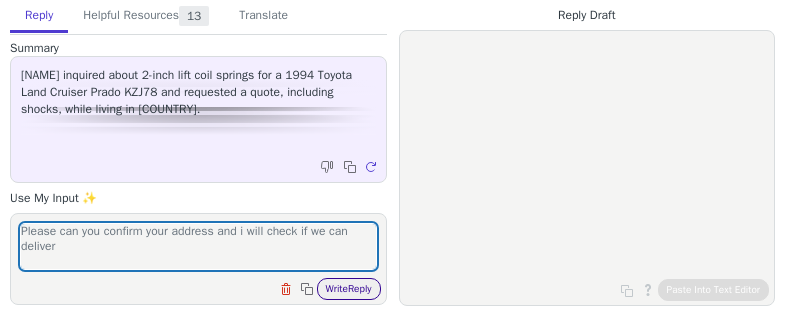 click on "Write  Reply" at bounding box center (349, 289) 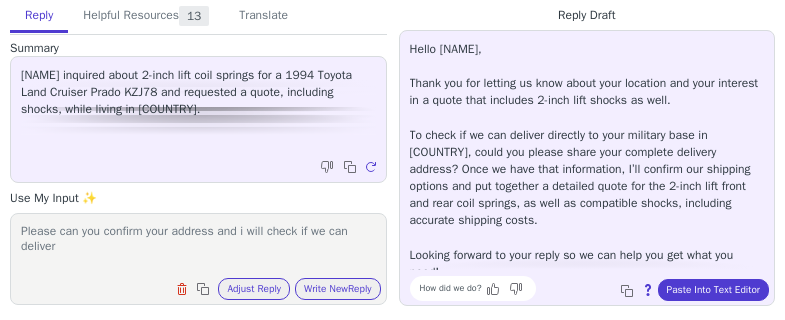 click on "Hello Jovianbahamundi, Thank you for letting us know about your location and your interest in a quote that includes 2-inch lift shocks as well. To check if we can deliver directly to your military base in Japan, could you please share your complete delivery address? Once we have that information, I’ll confirm our shipping options and put together a detailed quote for the 2-inch lift front and rear coil springs, as well as compatible shocks, including accurate shipping costs. Looking forward to your reply so we can help you get what you need!" at bounding box center (587, 161) 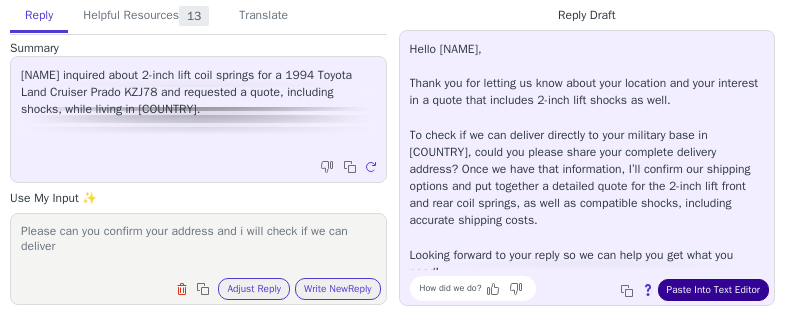 click on "Paste Into Text Editor" at bounding box center (713, 290) 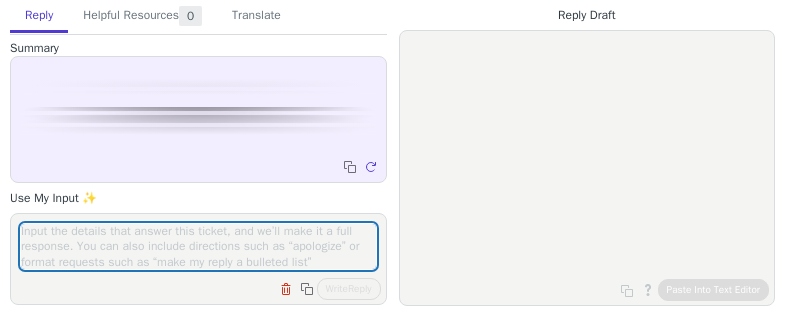 scroll, scrollTop: 0, scrollLeft: 0, axis: both 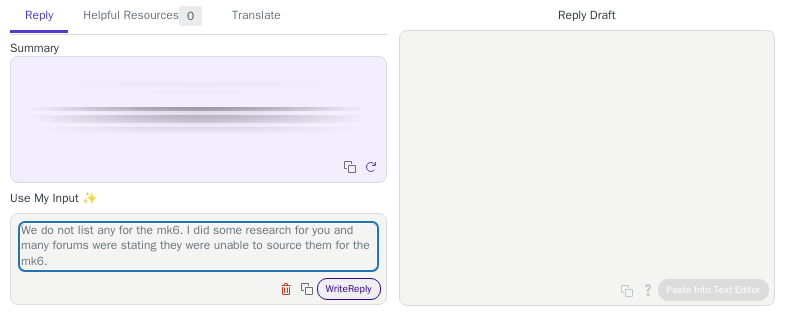 type on "Good morning,
the mounts are only confirmed for the mk7 golf.
We do not list any for the mk6. I did some research for you and many forums were stating they were unable to source them for the mk6." 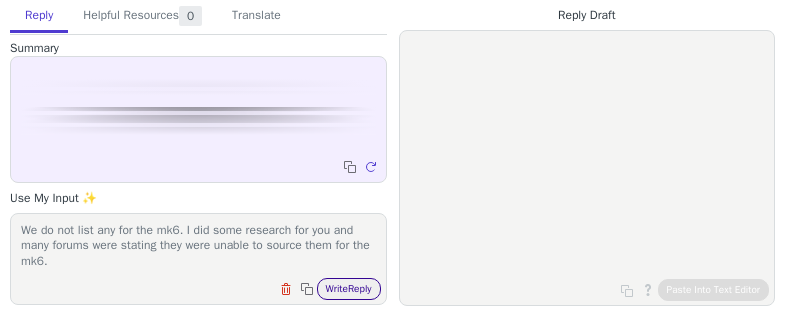 click on "Write  Reply" at bounding box center (349, 289) 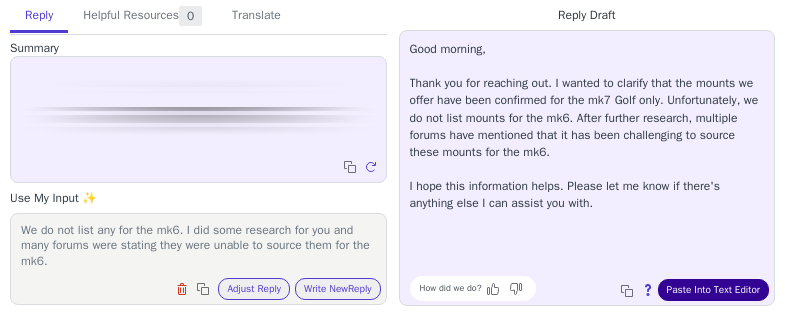 click on "Paste Into Text Editor" at bounding box center [713, 290] 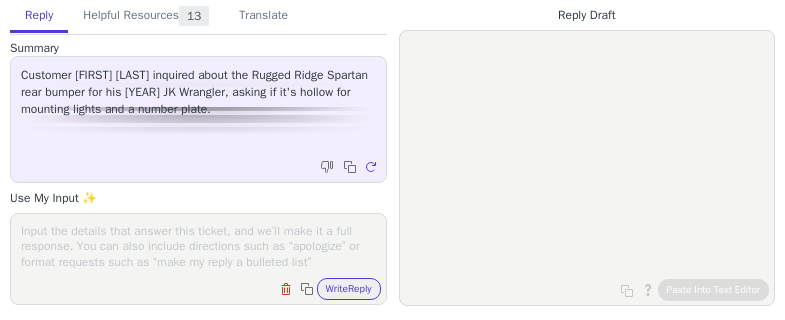 scroll, scrollTop: 0, scrollLeft: 0, axis: both 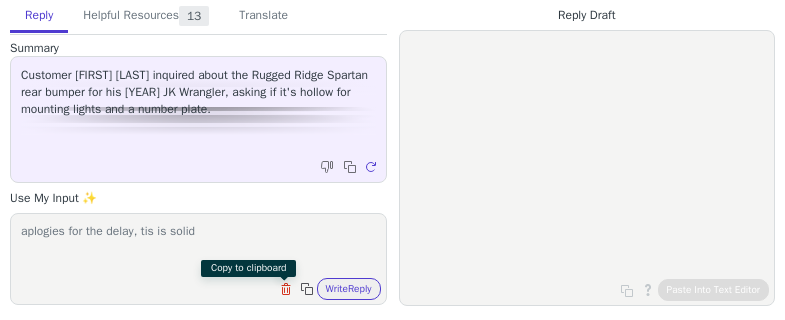 type on "aplogies for the delay, tis is solid" 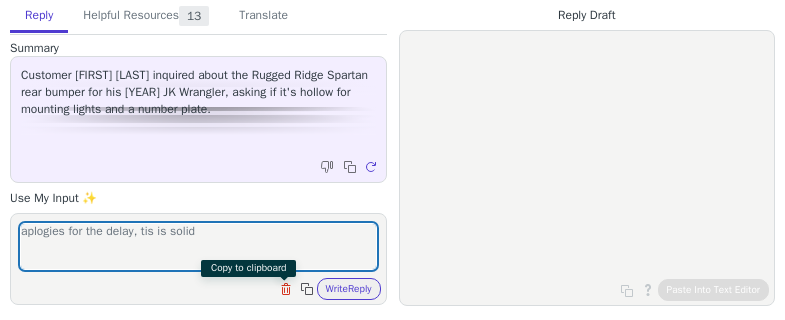 click at bounding box center [309, 291] 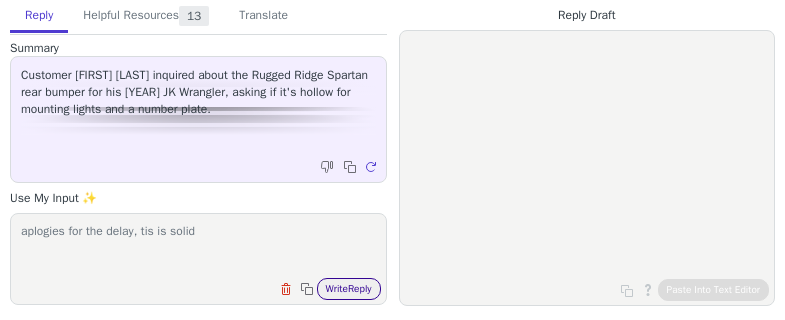 click on "Write  Reply" at bounding box center (349, 289) 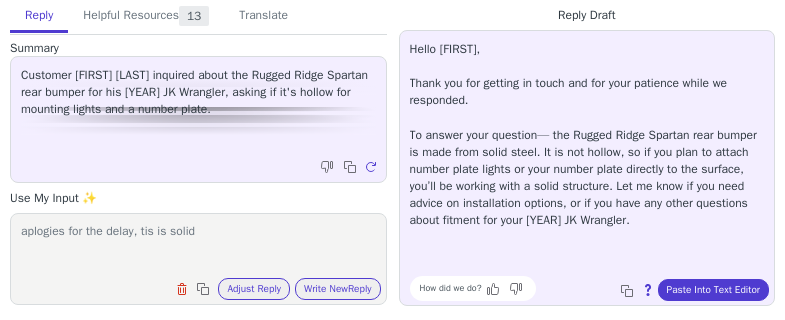 click on "Hello Daniel, Thank you for getting in touch and for your patience while we responded. To answer your question— the Rugged Ridge Spartan rear bumper is made from solid steel. It is not hollow, so if you plan to attach number plate lights or your number plate directly to the surface, you’ll be working with a solid structure. Let me know if you need advice on installation options, or if you have any other questions about fitment for your 2015 JK Wrangler. How did we do?   Copy to clipboard About this reply Paste Into Text Editor" at bounding box center [587, 168] 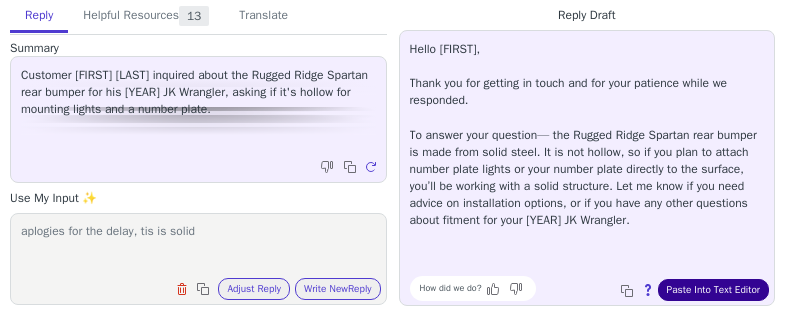 click on "Paste Into Text Editor" at bounding box center [713, 290] 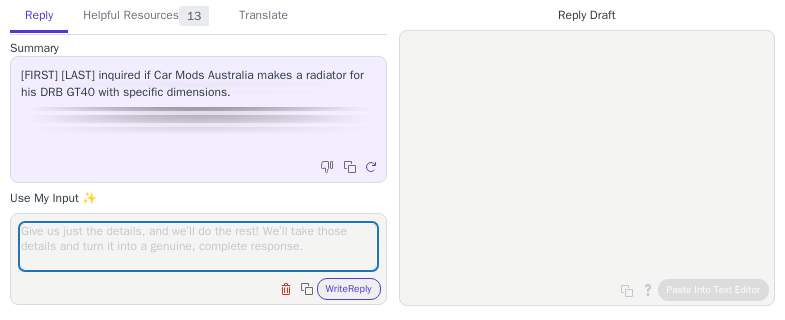 scroll, scrollTop: 0, scrollLeft: 0, axis: both 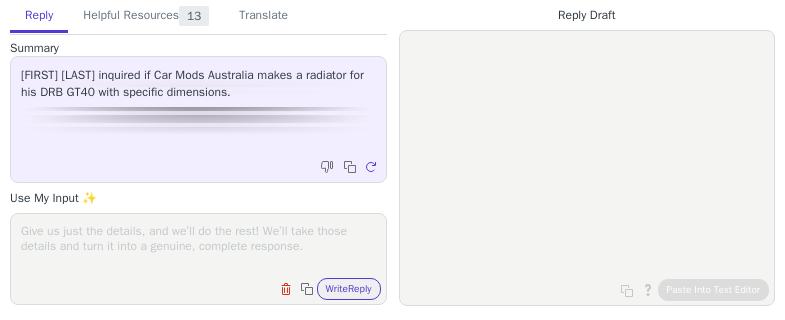click on "Clear field Copy to clipboard Write  Reply" at bounding box center [208, 287] 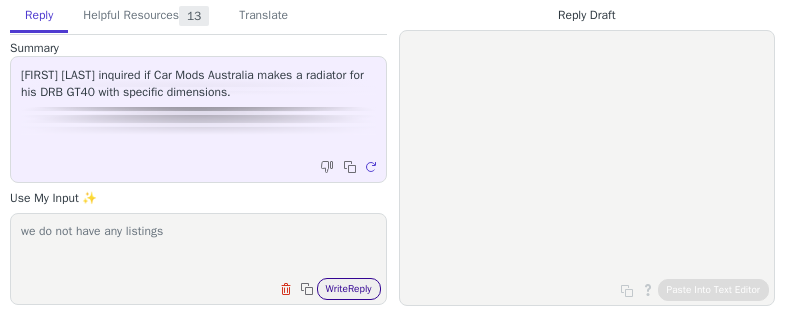 type on "we do not have any listings" 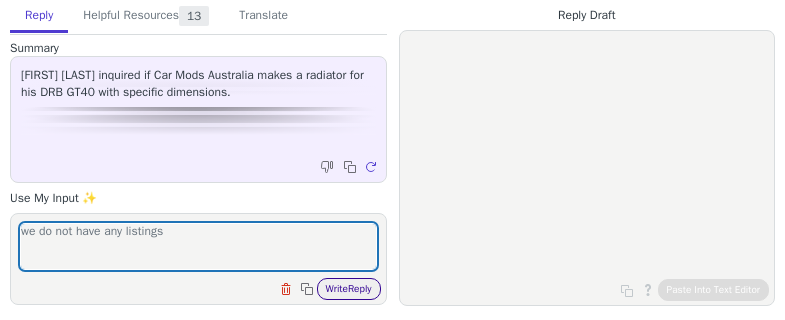 click on "Write  Reply" at bounding box center [349, 289] 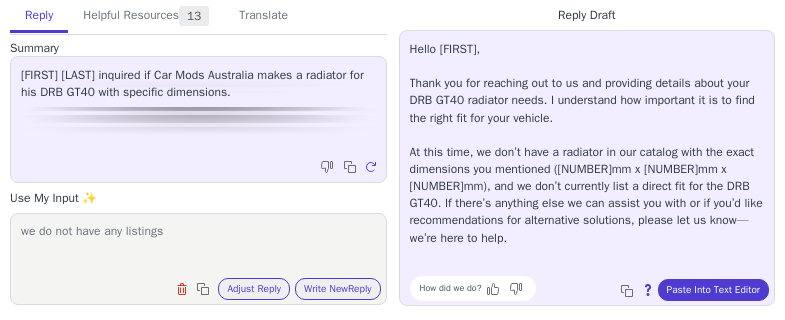 click on "Hello Neville, Thank you for reaching out to us and providing details about your DRB GT40 radiator needs. I understand how important it is to find the right fit for your vehicle. At this time, we don’t have a radiator in our catalog with the exact dimensions you mentioned (556mm x 395mm x 56mm), and we don’t currently list a direct fit for the DRB GT40. If there’s anything else we can assist you with or if you’d like recommendations for alternative solutions, please let us know—we’re here to help." at bounding box center (587, 144) 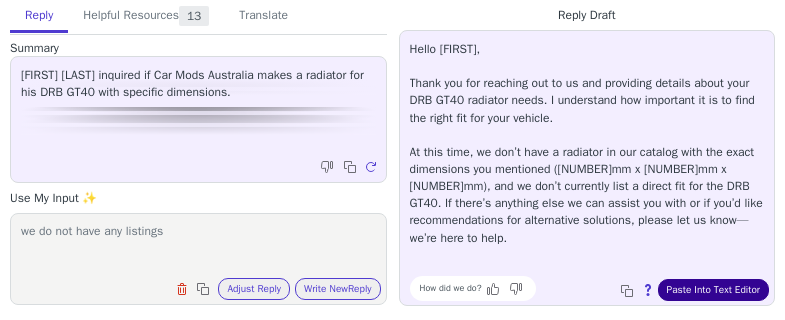 click on "Paste Into Text Editor" at bounding box center [713, 290] 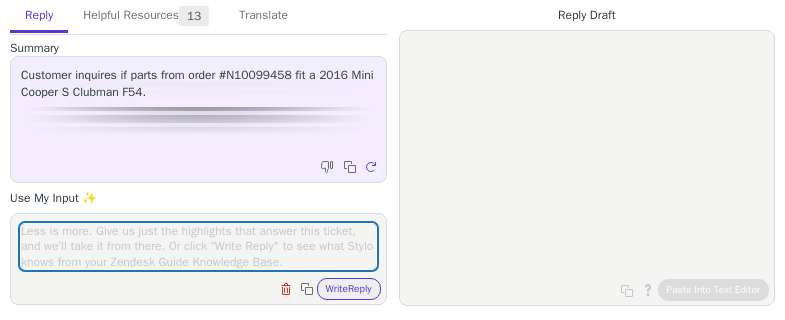 click at bounding box center [198, 246] 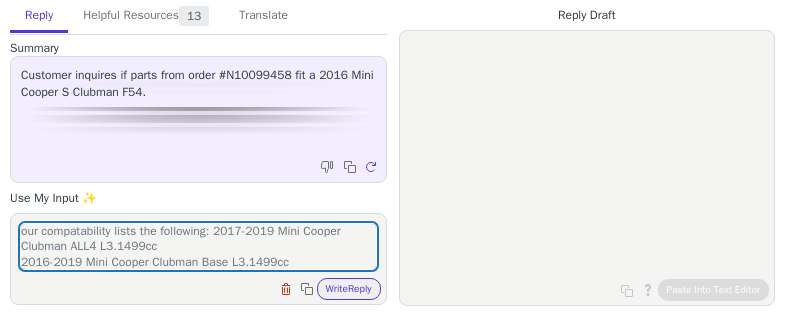 scroll, scrollTop: 94, scrollLeft: 0, axis: vertical 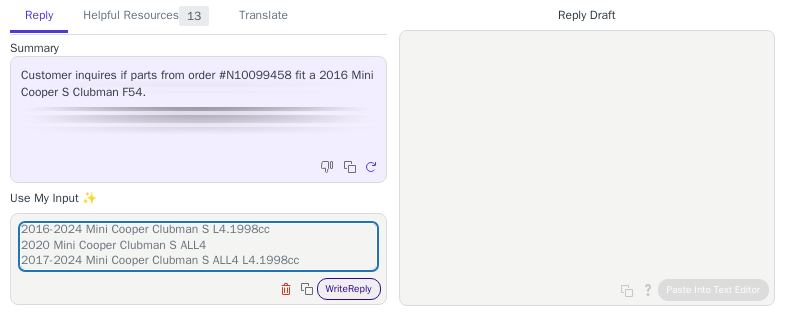 type on "our compatability lists the following: 2017-2019 Mini Cooper Clubman ALL4 L3.1499cc
2016-2019 Mini Cooper Clubman Base L3.1499cc
2017-2019 Mini Cooper Clubman John Cooper Works ALL4 L4.1998cc
2020 Mini Cooper Clubman S
2016-2024 Mini Cooper Clubman S L4.1998cc
2020 Mini Cooper Clubman S ALL4
2017-2024 Mini Cooper Clubman S ALL4 L4.1998cc" 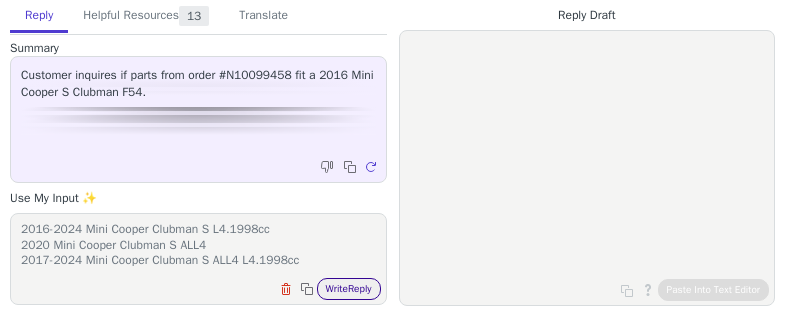 click on "Write  Reply" at bounding box center (349, 289) 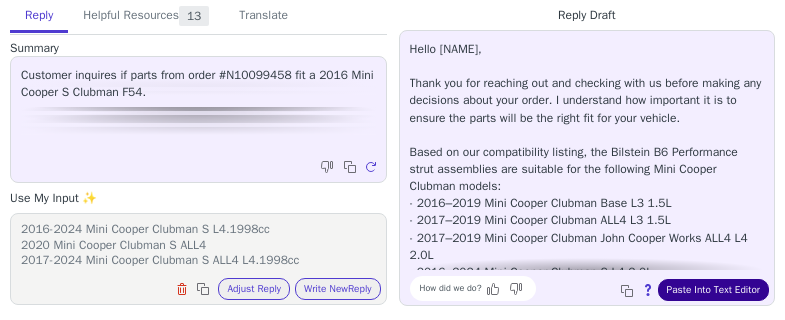 click on "Paste Into Text Editor" at bounding box center (713, 290) 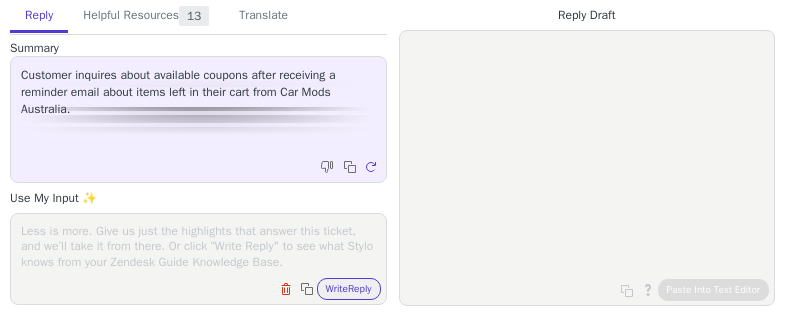 scroll, scrollTop: 0, scrollLeft: 0, axis: both 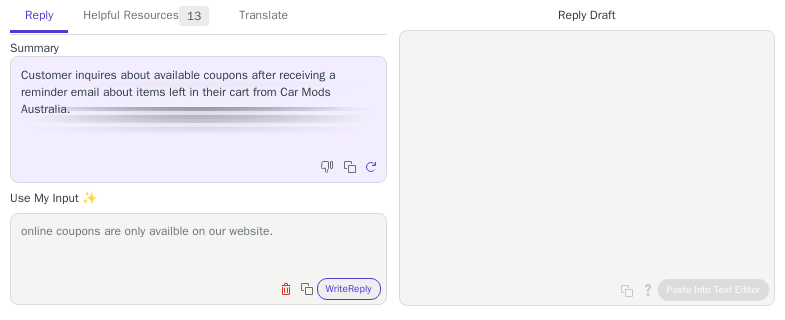 click on "online coupons are only availble on our website." at bounding box center [198, 246] 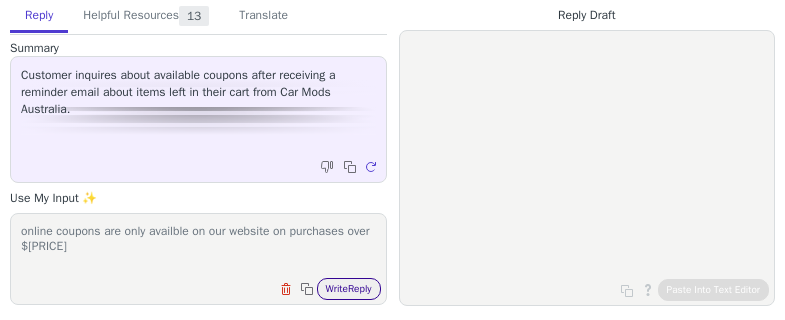 type on "online coupons are only availble on our website on purchases over $[PRICE]" 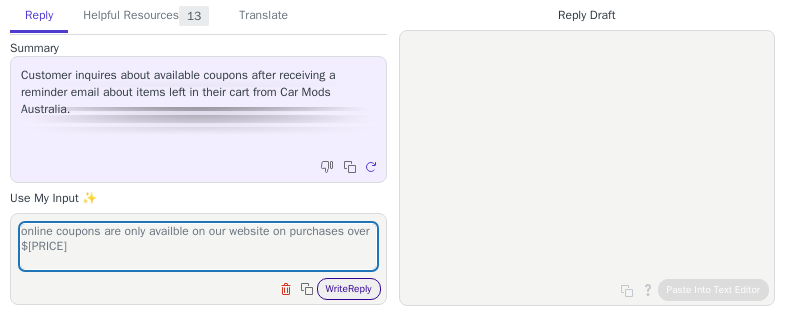 click on "Write  Reply" at bounding box center [349, 289] 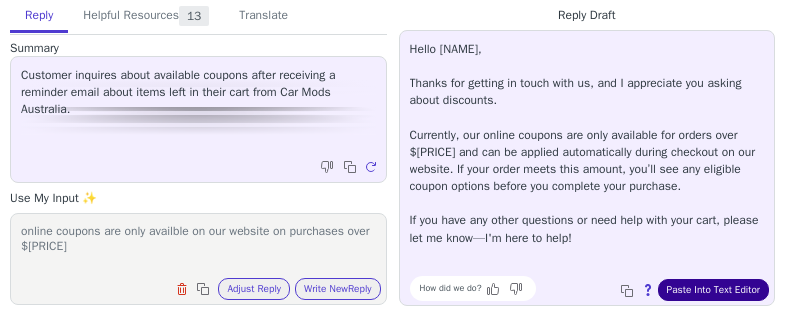 click on "Paste Into Text Editor" at bounding box center (713, 290) 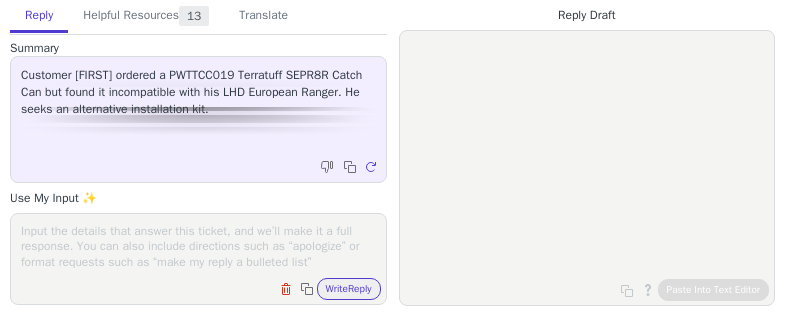 scroll, scrollTop: 0, scrollLeft: 0, axis: both 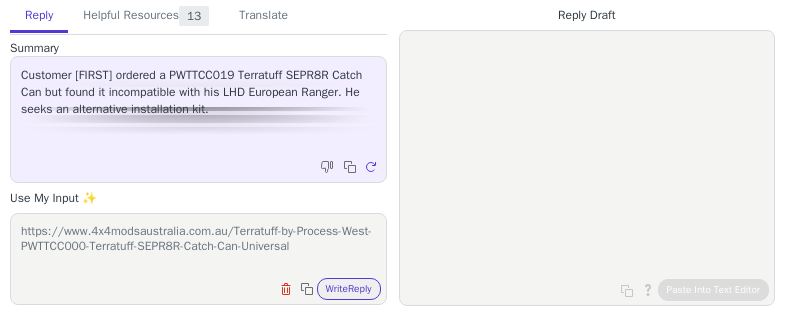 click on "https://www.4x4modsaustralia.com.au/Terratuff-by-Process-West-PWTTCC000-Terratuff-SEPR8R-Catch-Can-Universal" at bounding box center [198, 246] 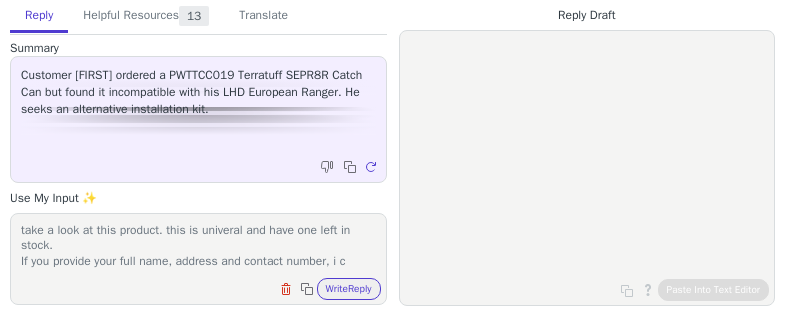 scroll, scrollTop: 17, scrollLeft: 0, axis: vertical 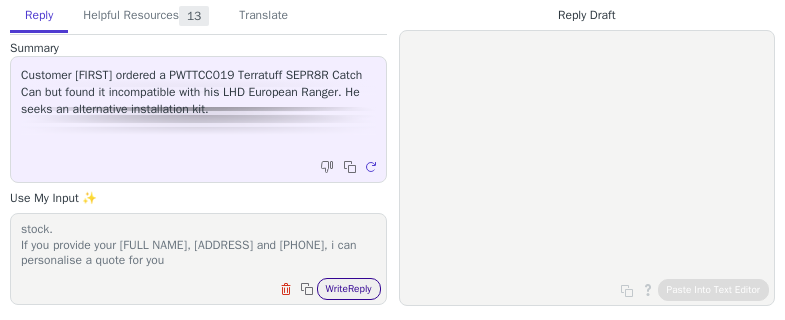 type on "take a look at this product. this is univeral and have one left in stock.
If you provide your full name, address and contact number, i can personalise a quote for you
https://www.4x4modsaustralia.com.au/Terratuff-by-Process-West-PWTTCC000-Terratuff-SEPR8R-Catch-Can-Universal" 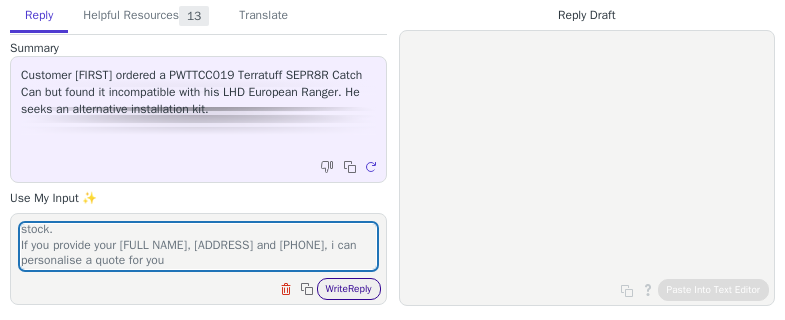 click on "Write  Reply" at bounding box center (349, 289) 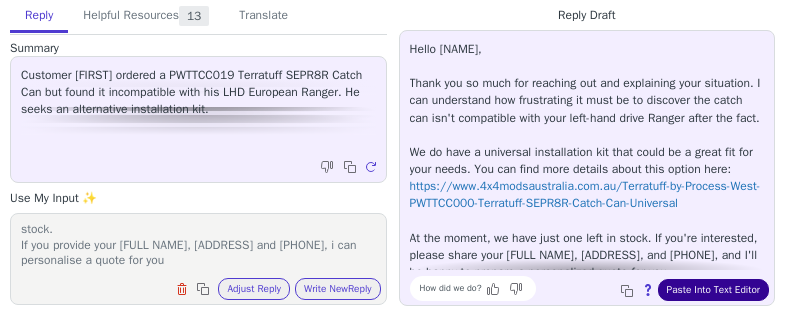 click on "Paste Into Text Editor" at bounding box center (713, 290) 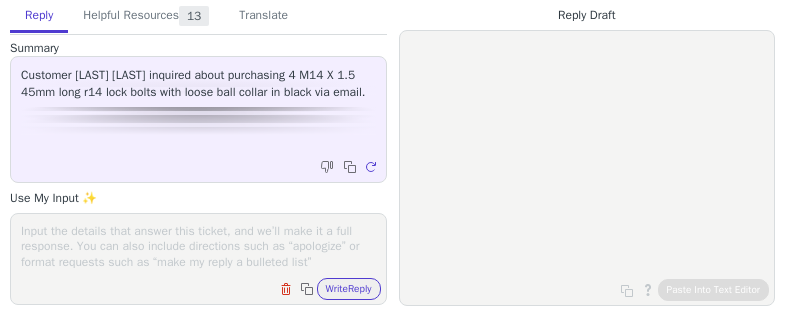 scroll, scrollTop: 0, scrollLeft: 0, axis: both 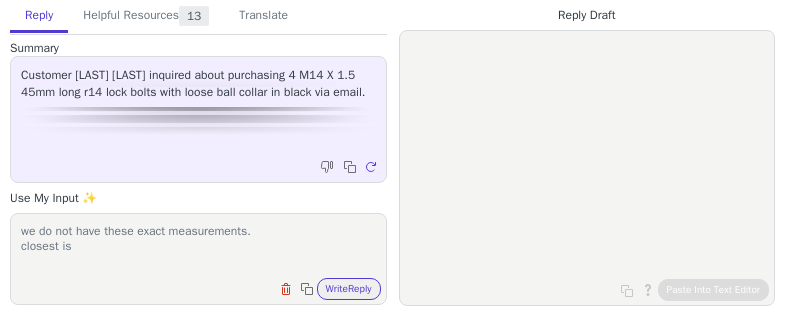 click on "we do not have these exact measurements.
closest is" at bounding box center (198, 246) 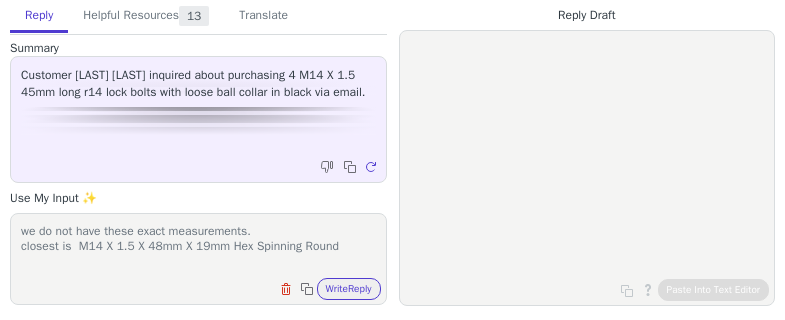 type on "we do not have these exact measurements.
closest is  M14 X 1.5 X 48mm X 19mm Hex Spinning Round" 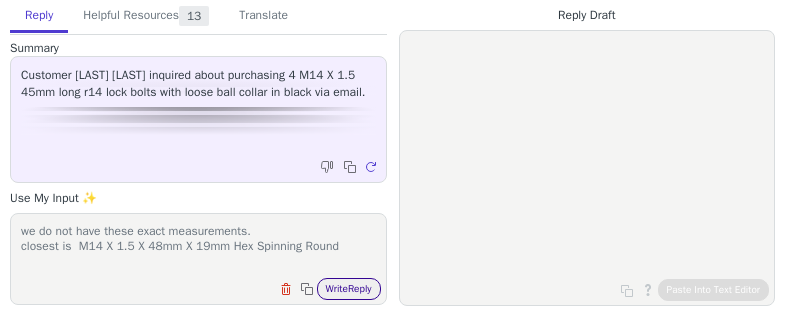 click on "Write  Reply" at bounding box center [349, 289] 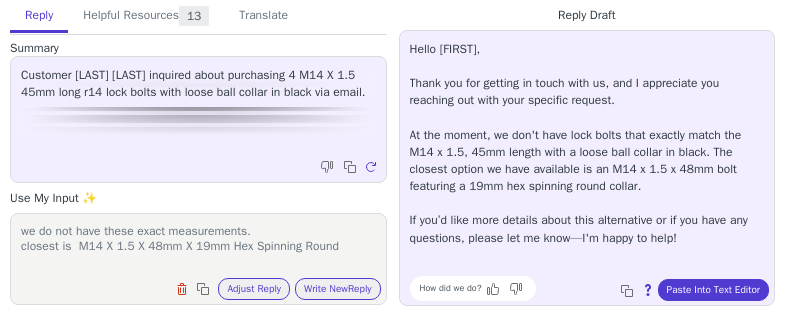 click on "Hello Nick, Thank you for getting in touch with us, and I appreciate you reaching out with your specific request. At the moment, we don't have lock bolts that exactly match the M14 x 1.5, 45mm length with a loose ball collar in black. The closest option we have available is an M14 x 1.5 x 48mm bolt featuring a 19mm hex spinning round collar.  If you’d like more details about this alternative or if you have any questions, please let me know—I'm happy to help! How did we do?   Copy to clipboard About this reply Paste Into Text Editor" at bounding box center (587, 168) 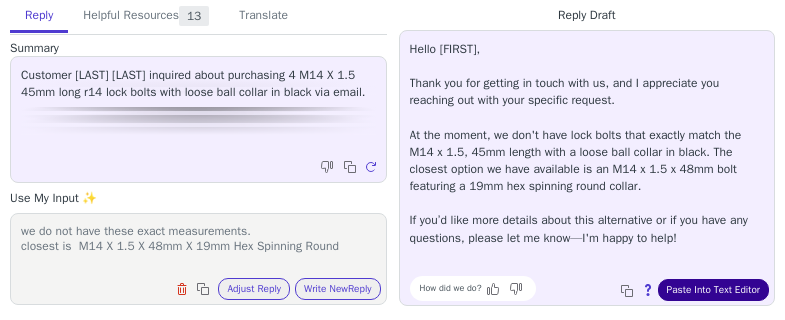 click on "Paste Into Text Editor" at bounding box center [713, 290] 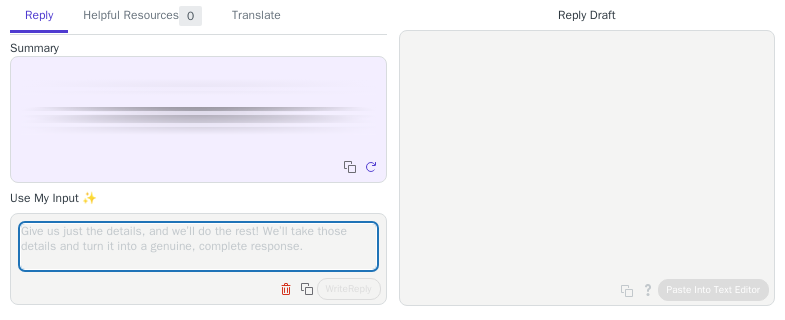 scroll, scrollTop: 0, scrollLeft: 0, axis: both 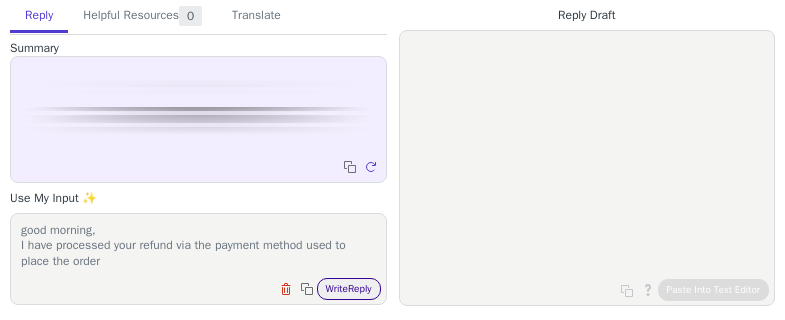 type on "good morning,
I have processed your refund via the payment method used to place the order" 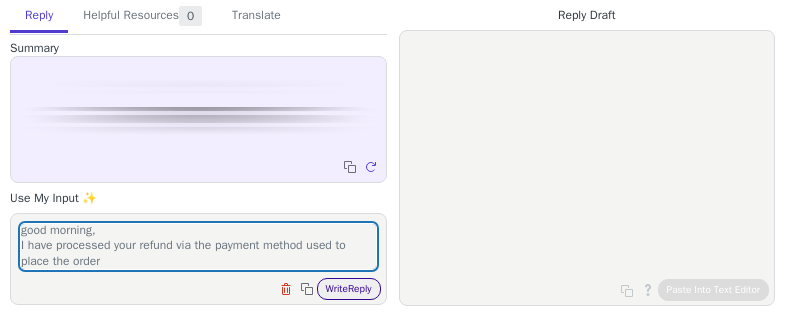 click on "Write  Reply" at bounding box center (349, 289) 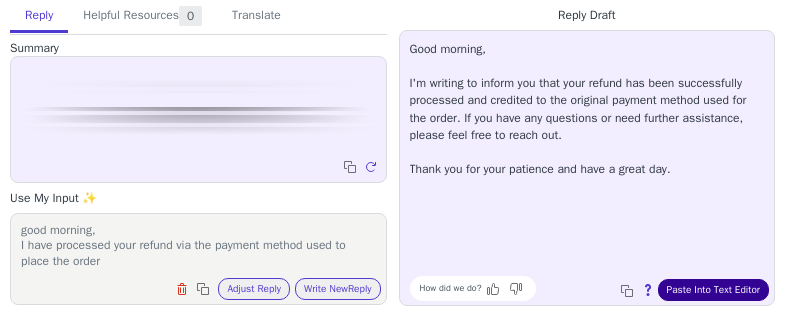 click on "Paste Into Text Editor" at bounding box center (713, 290) 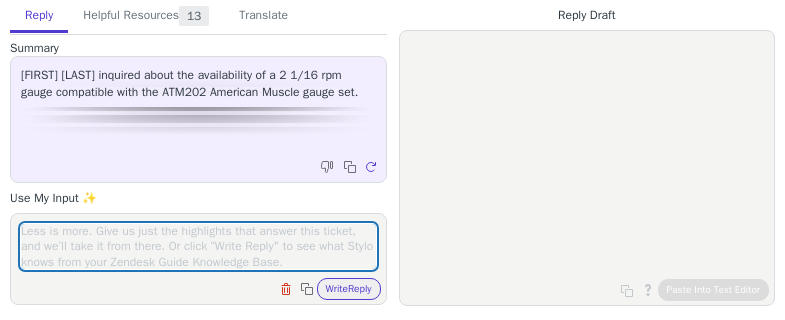 scroll, scrollTop: 0, scrollLeft: 0, axis: both 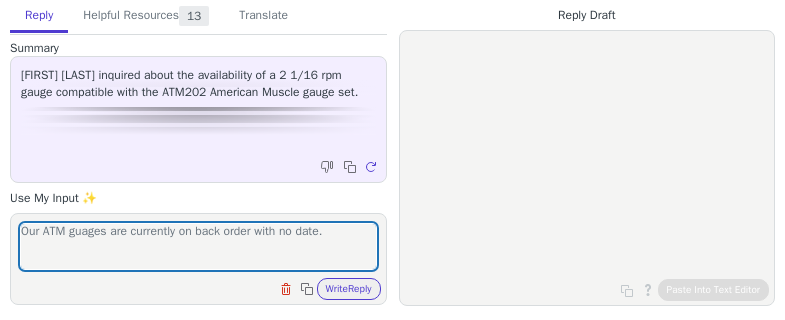 type on "Our ATM guages are currently on back order with no date." 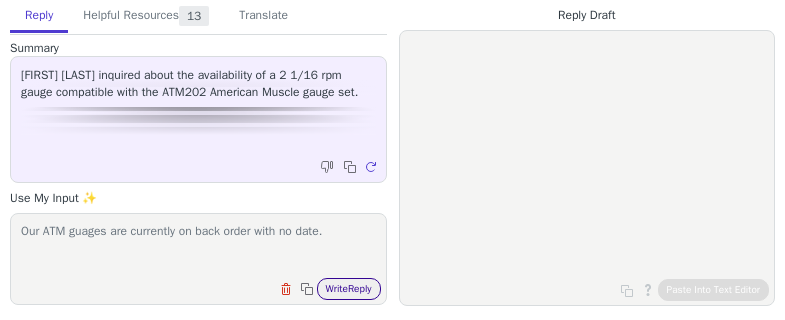 click on "Write  Reply" at bounding box center [349, 289] 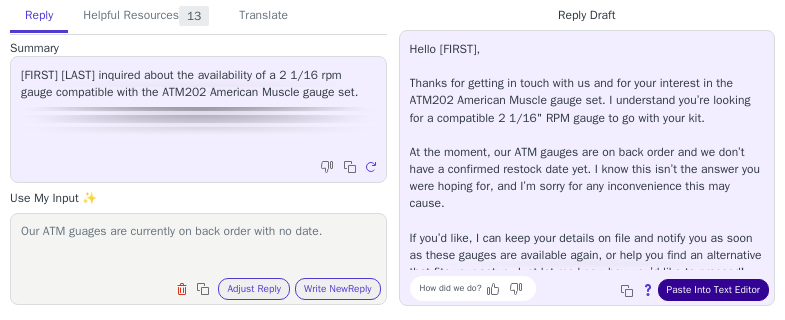 click on "Paste Into Text Editor" at bounding box center (713, 290) 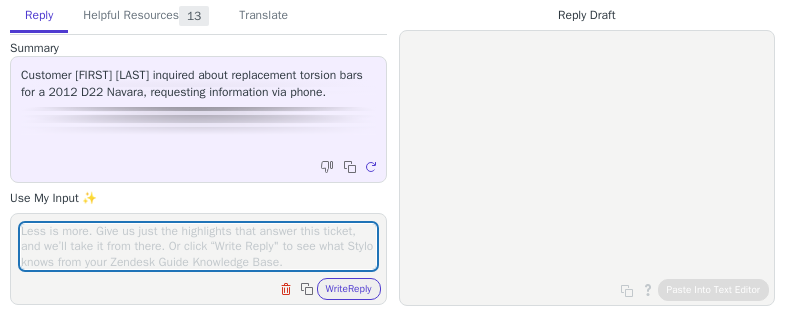 scroll, scrollTop: 0, scrollLeft: 0, axis: both 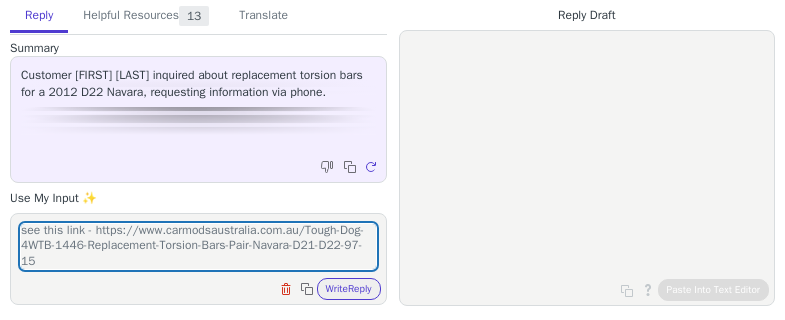 type on "see this link - https://www.carmodsaustralia.com.au/Tough-Dog-4WTB-1446-Replacement-Torsion-Bars-Pair-Navara-D21-D22-97-15" 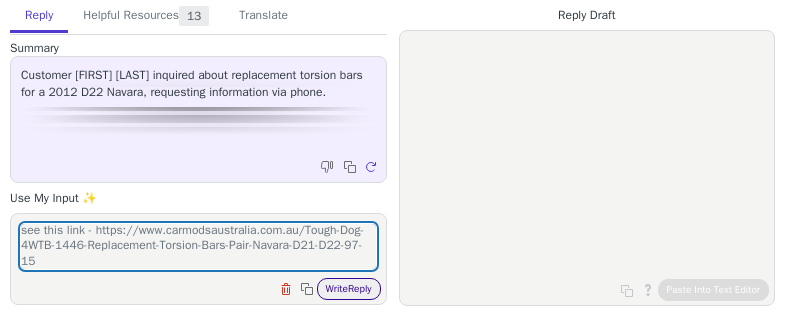 click on "Write  Reply" at bounding box center (349, 289) 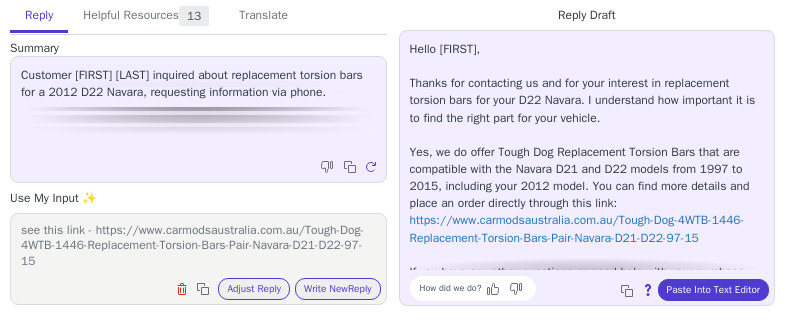 click on "Hello Matt, Thanks for contacting us and for your interest in replacement torsion bars for your D22 Navara. I understand how important it is to find the right part for your vehicle. Yes, we do offer Tough Dog Replacement Torsion Bars that are compatible with the Navara D21 and D22 models from 1997 to 2015, including your 2012 model. You can find more details and place an order directly through this link:   https://www.carmodsaustralia.com.au/Tough-Dog-4WTB-1446-Replacement-Torsion-Bars-Pair-Navara-D21-D22-97-15 If you have any other questions or need help with your purchase, feel free to let us know. We're here to help!" at bounding box center (587, 169) 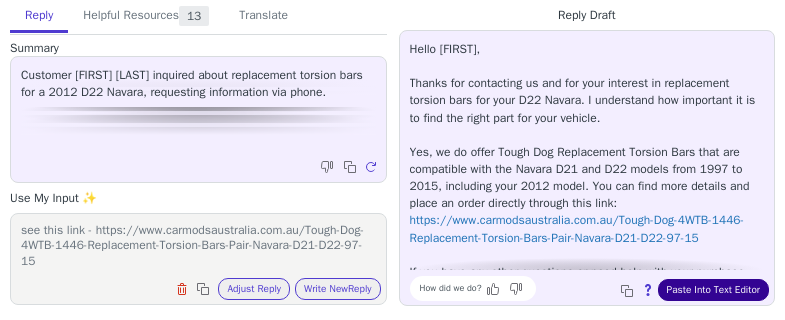 click on "Paste Into Text Editor" at bounding box center (713, 290) 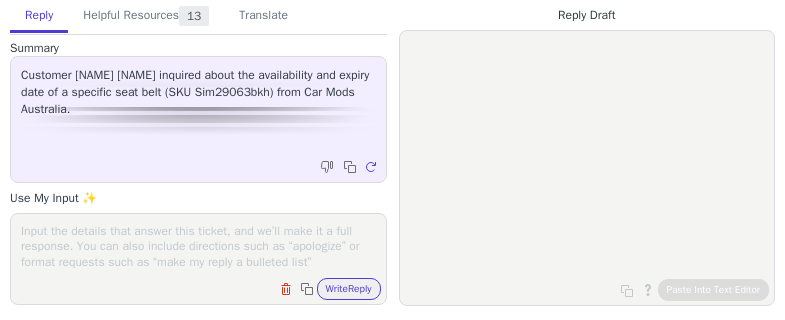 scroll, scrollTop: 0, scrollLeft: 0, axis: both 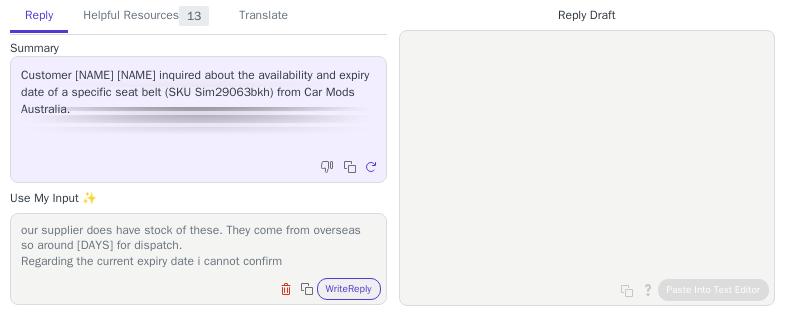 click on "our supplier does have stock of these. They come from overseas so around 14 days for dispatch.
Regarding the current expiry date i cannot confirm Clear field Copy to clipboard Write  Reply" at bounding box center (198, 259) 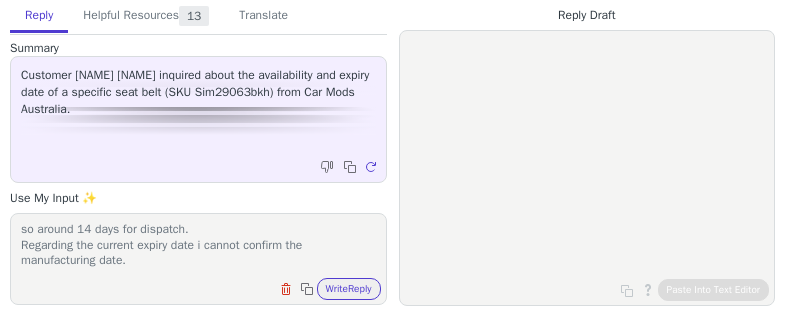 scroll, scrollTop: 32, scrollLeft: 0, axis: vertical 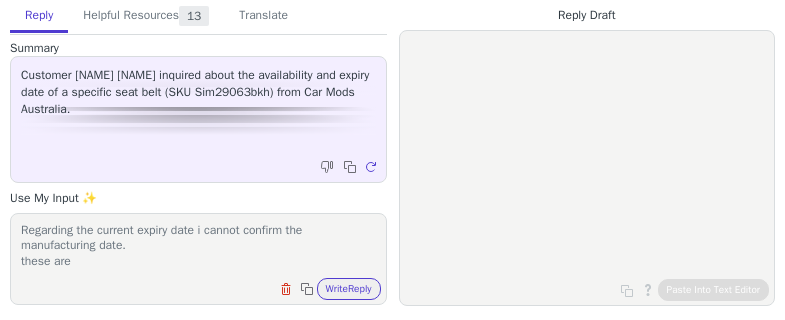 paste on "SFI 16.1" 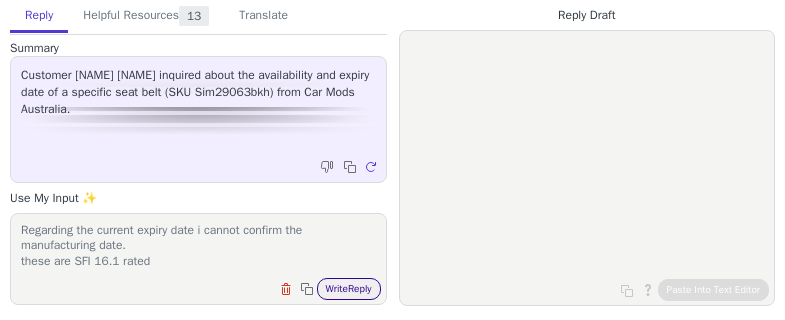 type on "our supplier does have stock of these. They come from overseas so around 14 days for dispatch.
Regarding the current expiry date i cannot confirm the manufacturing date.
these are SFI 16.1 rated" 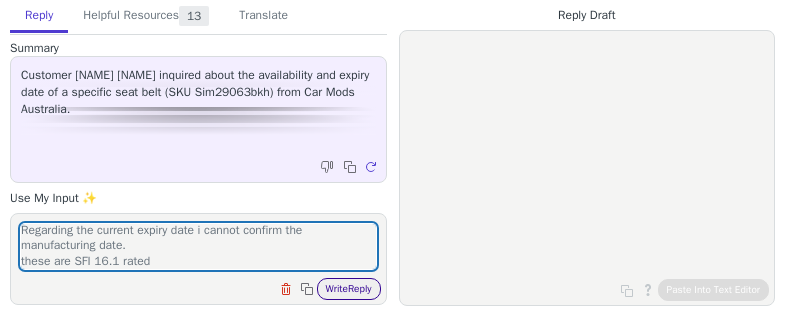 click on "Write  Reply" at bounding box center (349, 289) 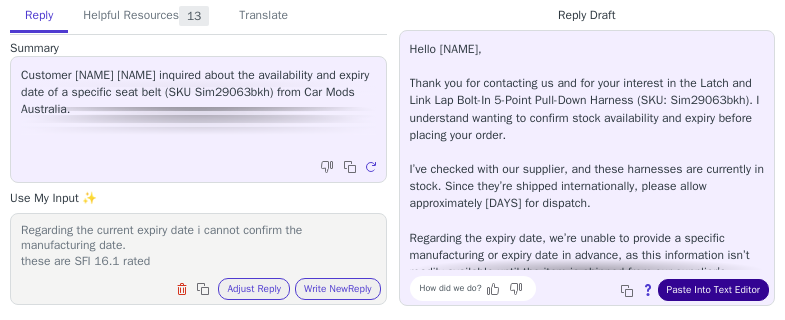 click on "Paste Into Text Editor" at bounding box center (713, 290) 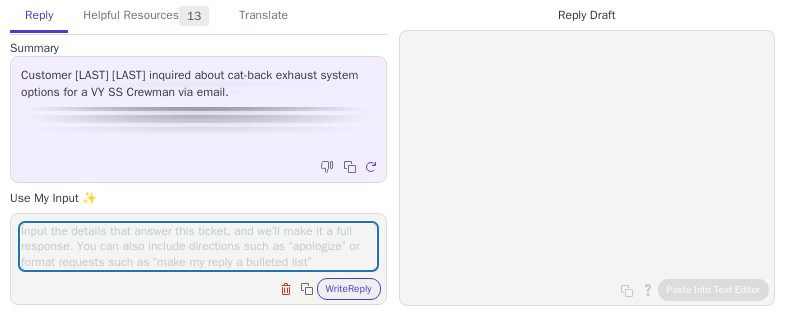 scroll, scrollTop: 0, scrollLeft: 0, axis: both 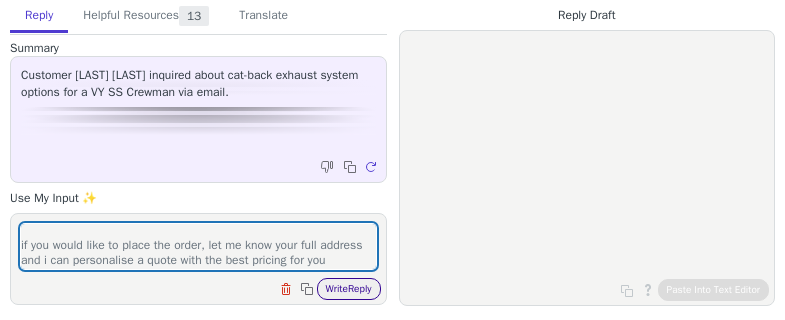 type on "please see the following link
if you would like to place the order, let me know your full address and i can personalise a quote with the best pricing for you" 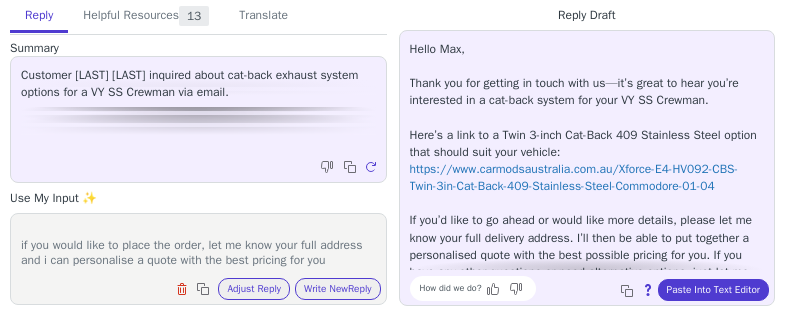 click on "Hello [FIRST] [LAST], Thank you for getting in touch with us—it’s great to hear you’re interested in a cat-back system for your VY SS Crewman. Here’s a link to a Twin 3-inch Cat-Back 409 Stainless Steel option that should suit your vehicle:   https://www.carmodsaustralia.com.au/Xforce-E4-HV092-CBS-Twin-3in-Cat-Back-409-Stainless-Steel-Commodore-01-04 If you’d like to go ahead or would like more details, please let me know your full delivery address. I’ll then be able to put together a personalised quote with the best possible pricing for you. If you have any other questions or need alternative options, just let me know—I’m here to help!" at bounding box center [587, 169] 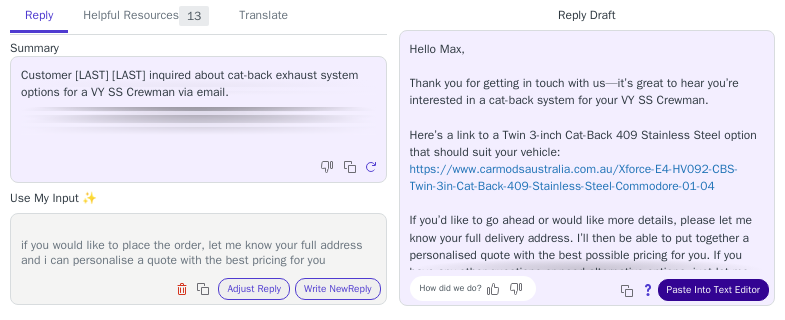 click on "Paste Into Text Editor" at bounding box center (713, 290) 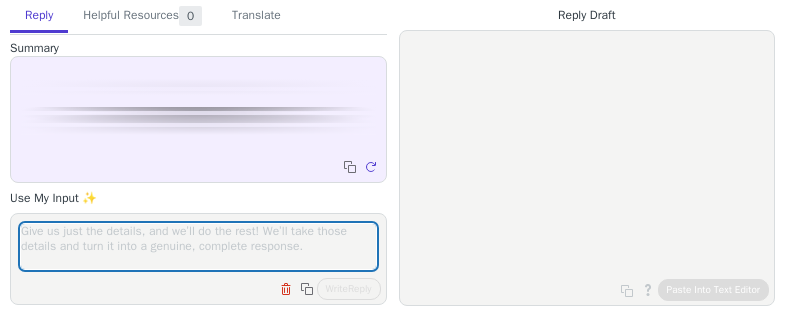 scroll, scrollTop: 0, scrollLeft: 0, axis: both 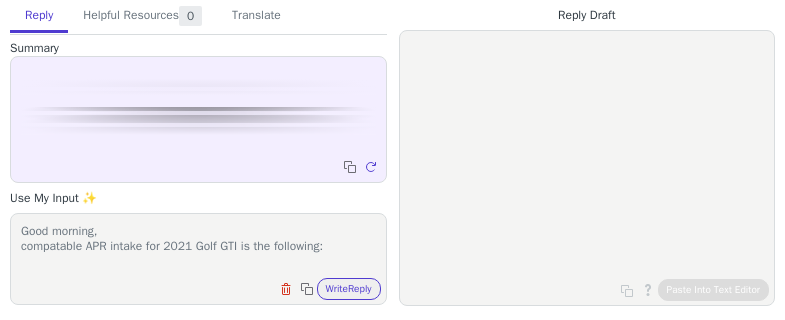 click on "Good morning,
compatable APR intake for 2021 Golf GTI is the following:" at bounding box center (198, 246) 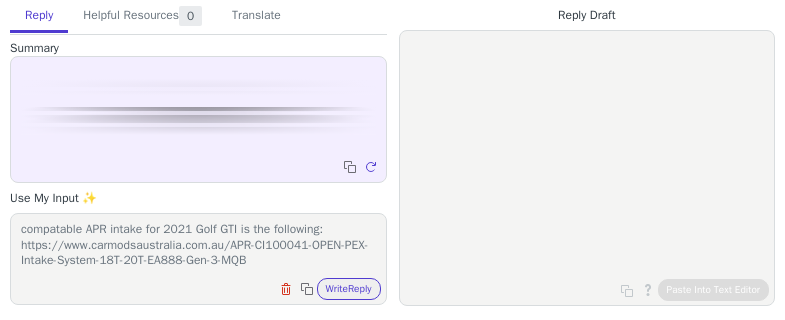scroll, scrollTop: 47, scrollLeft: 0, axis: vertical 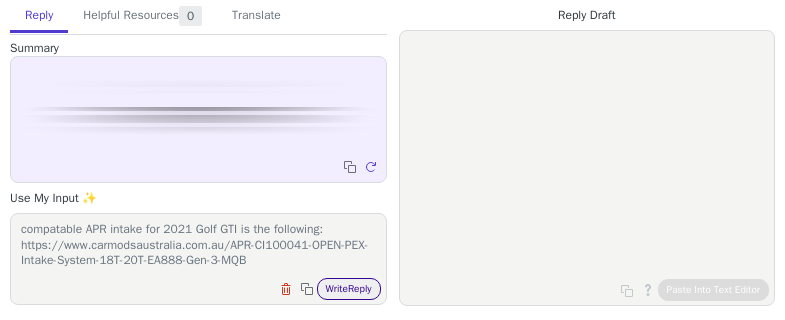 type on "Good morning,
compatable APR intake for 2021 Golf GTI is the following:
https://www.carmodsaustralia.com.au/APR-CI100041-OPEN-PEX-Intake-System-18T-20T-EA888-Gen-3-MQB" 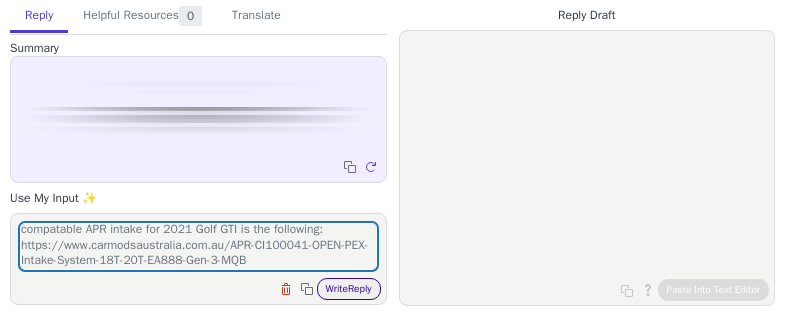 click on "Write  Reply" at bounding box center (349, 289) 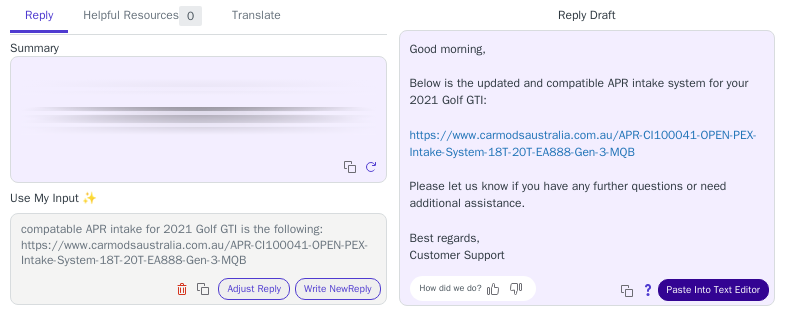 click on "Paste Into Text Editor" at bounding box center [713, 290] 